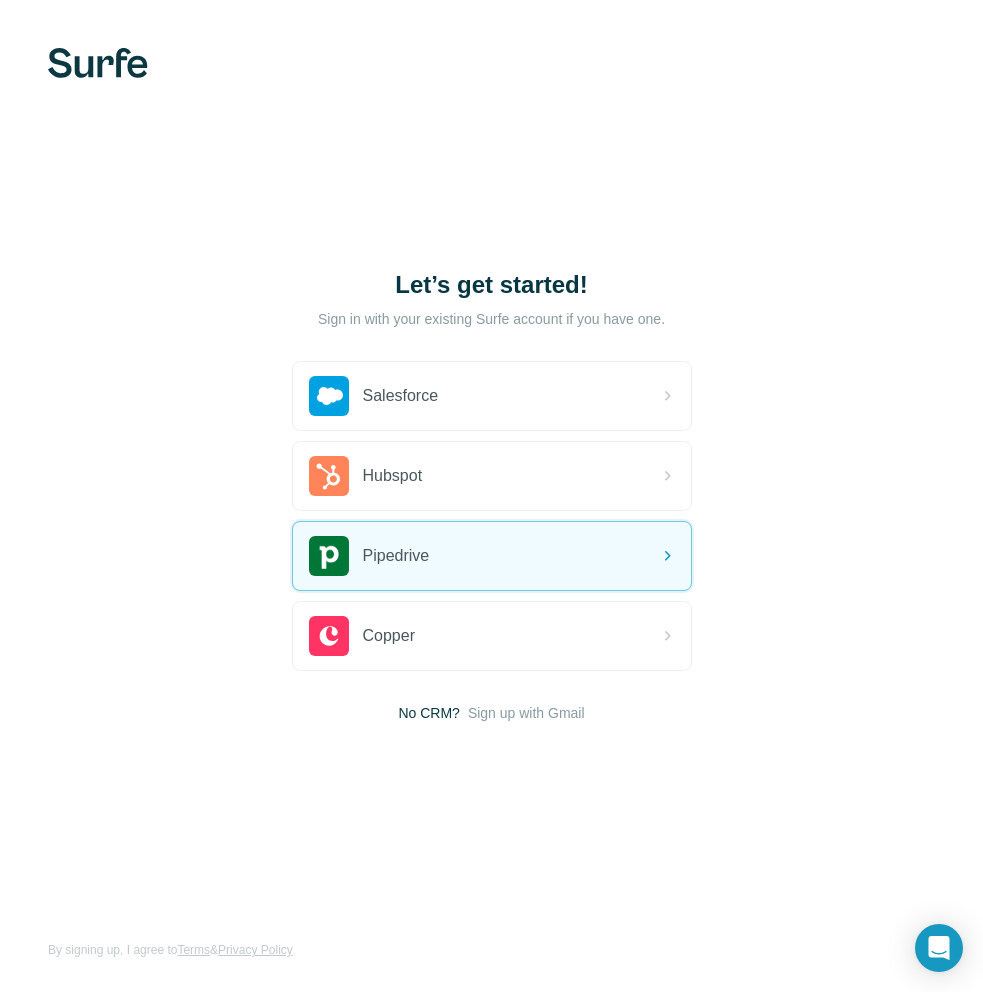scroll, scrollTop: 0, scrollLeft: 0, axis: both 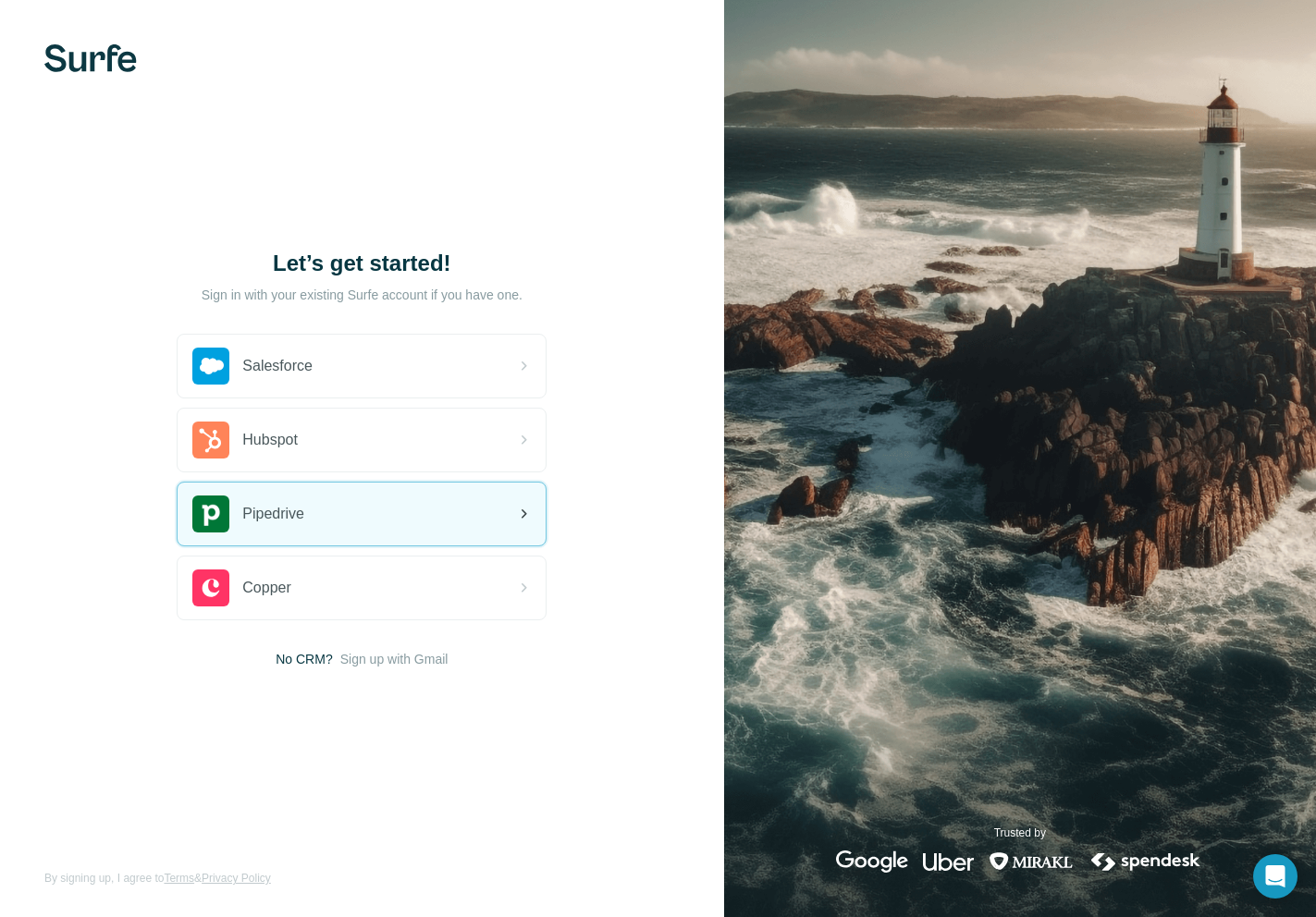click on "Pipedrive" at bounding box center [362, 514] 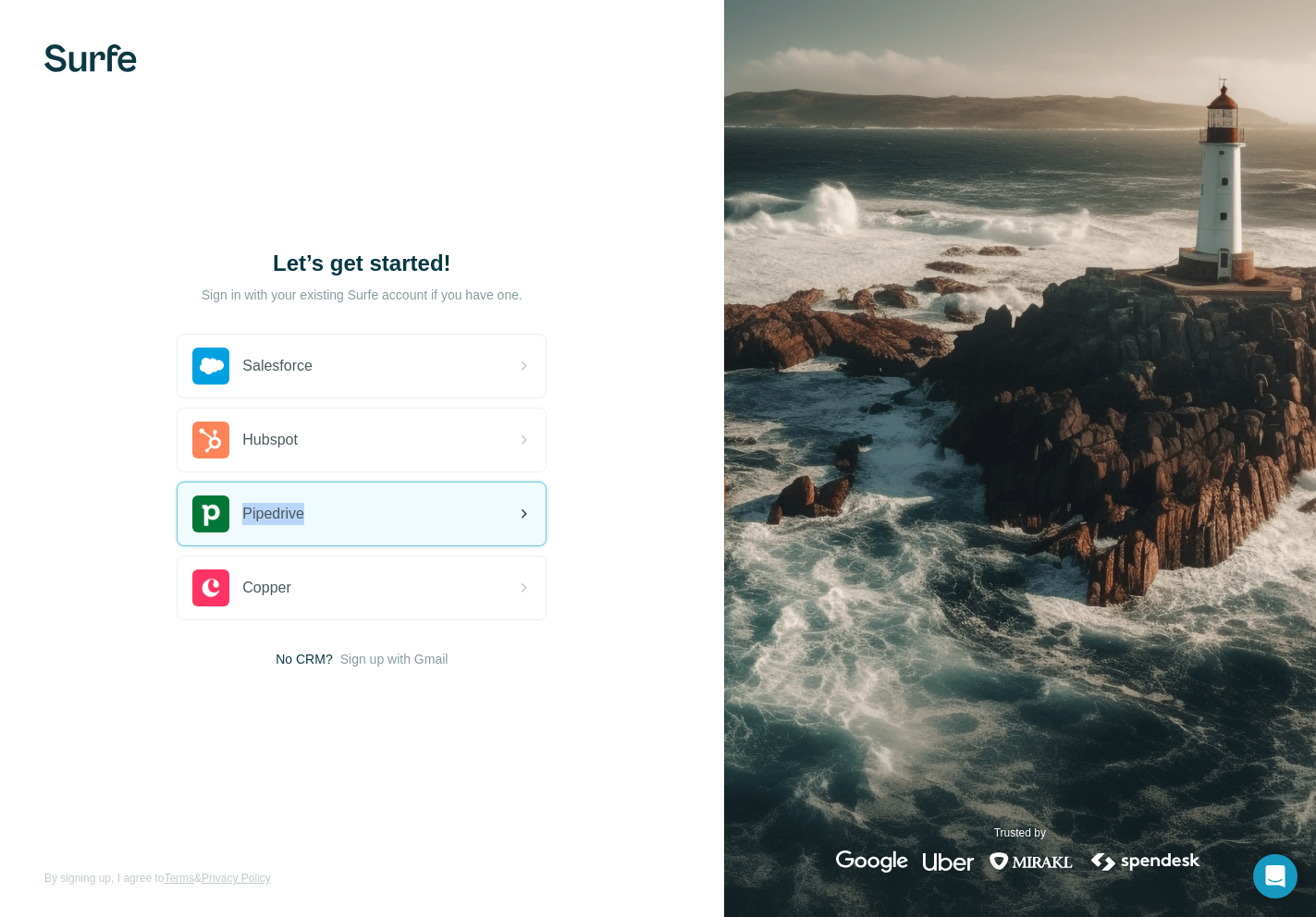 click on "Pipedrive" at bounding box center [248, 514] 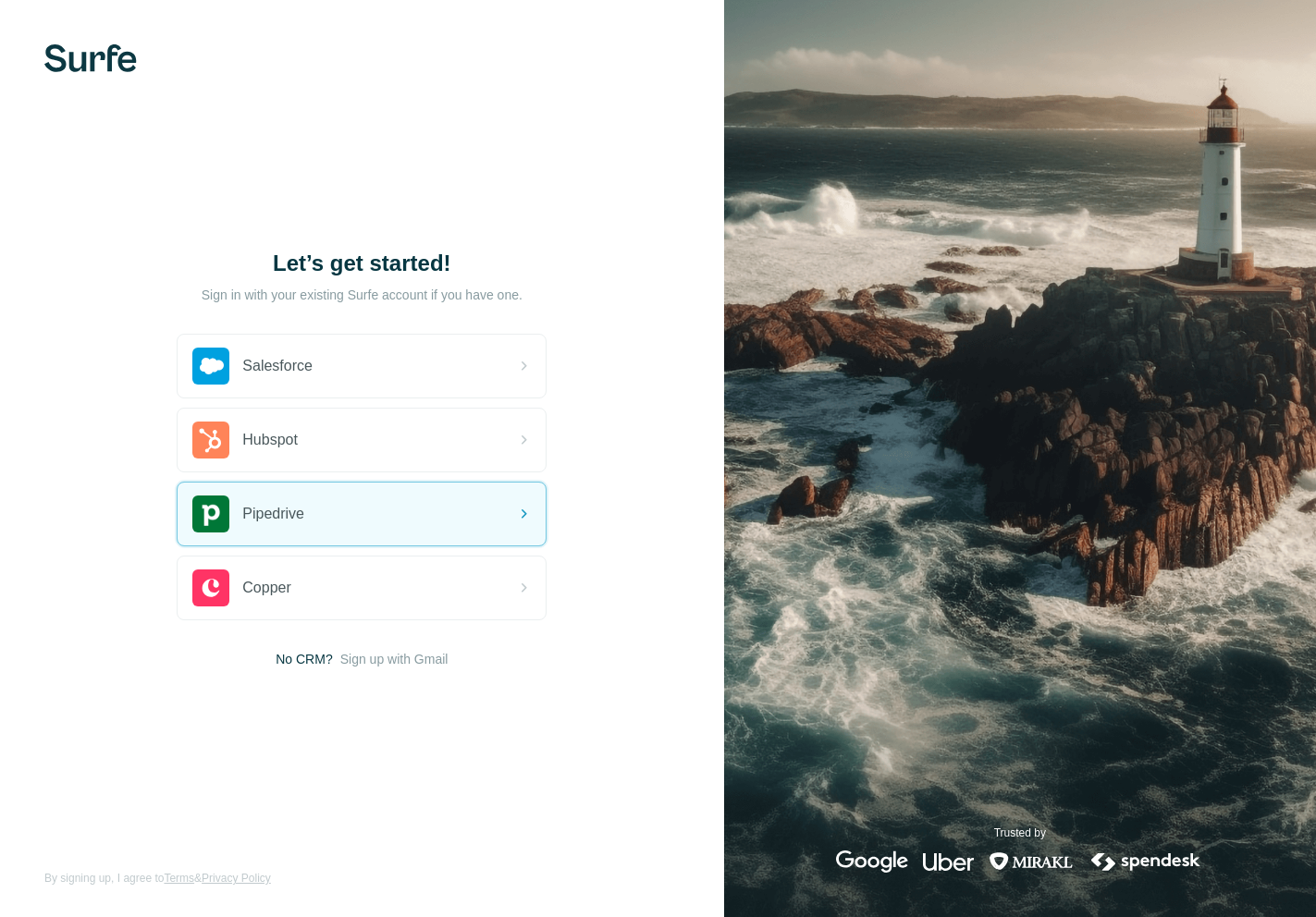 scroll, scrollTop: 0, scrollLeft: 0, axis: both 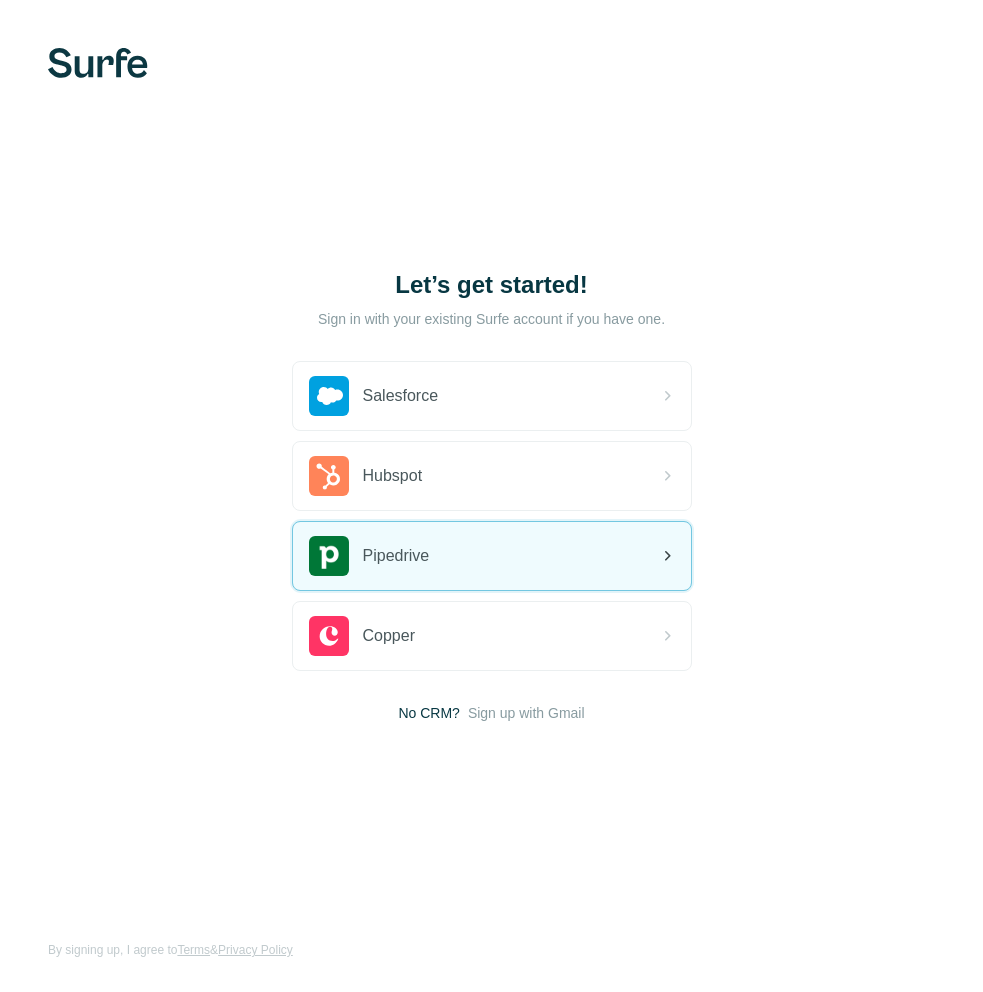 click on "Pipedrive" at bounding box center [492, 556] 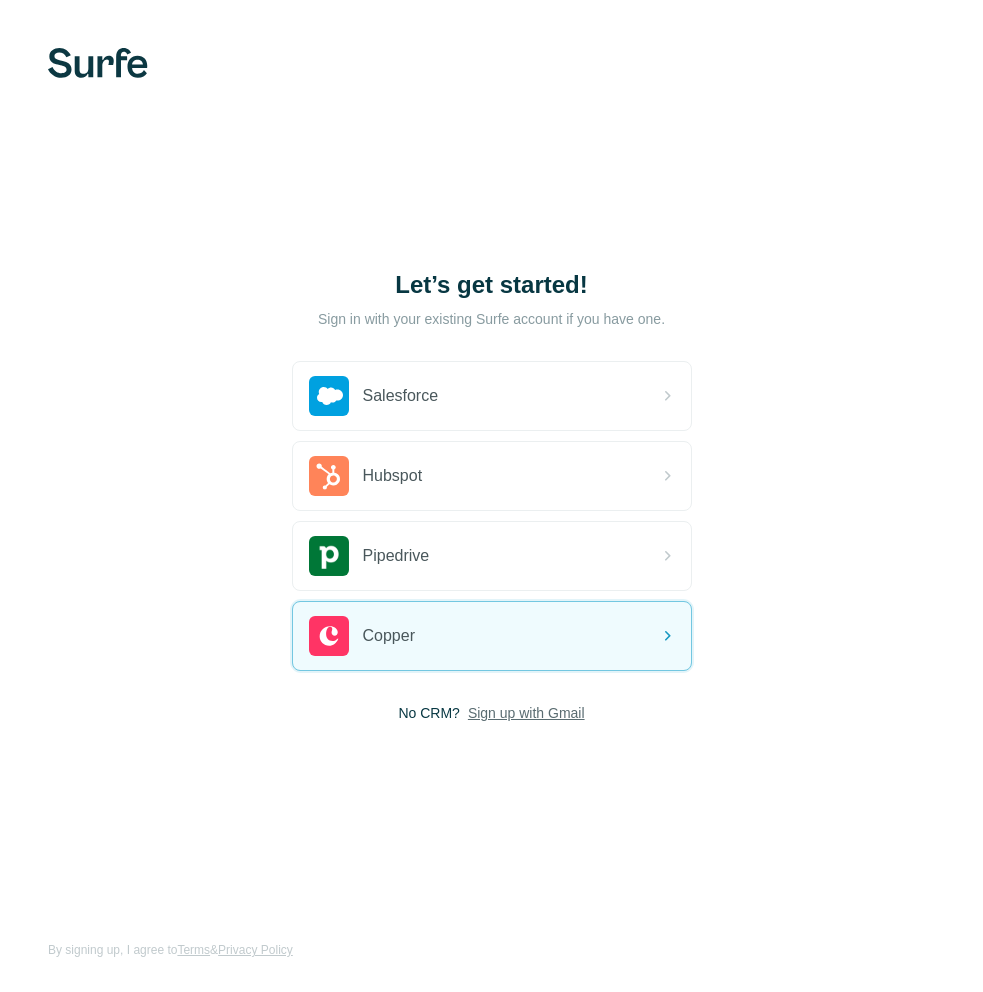 click on "Sign up with Gmail" at bounding box center [526, 713] 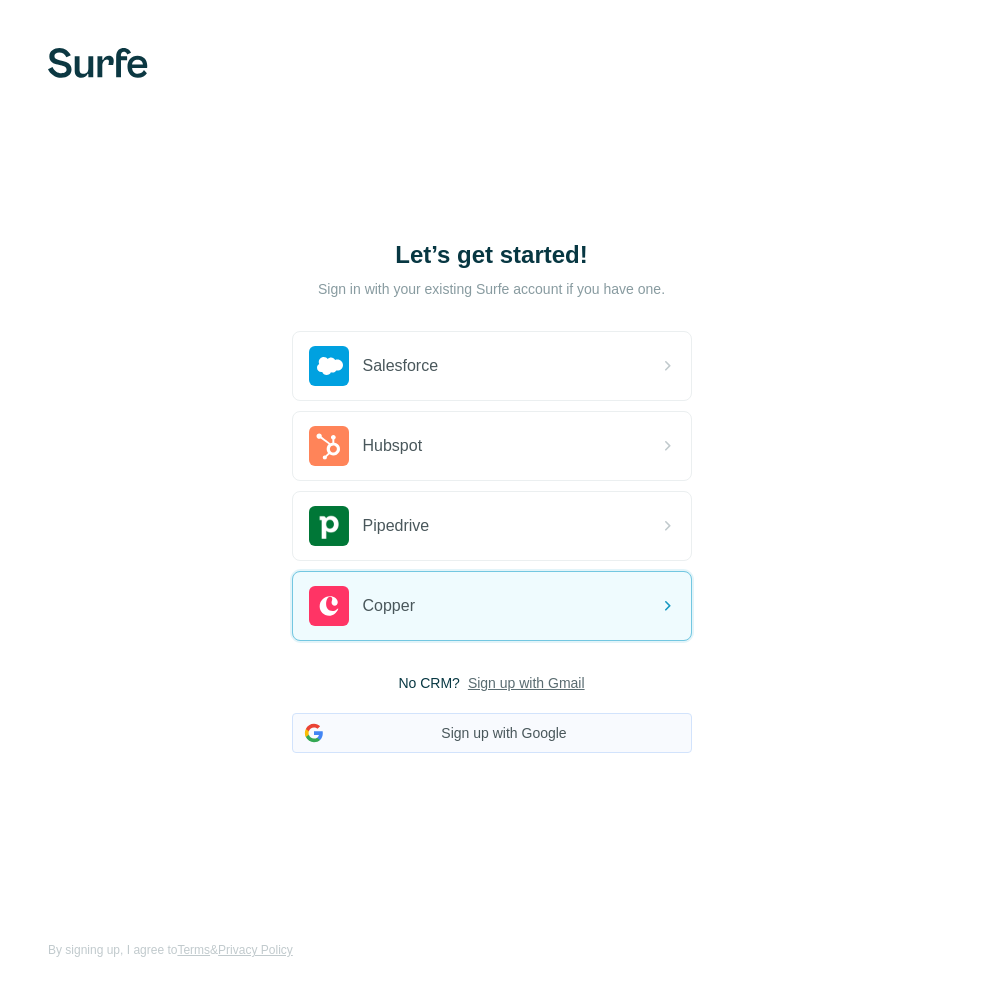 click on "Sign up with Google" at bounding box center [492, 733] 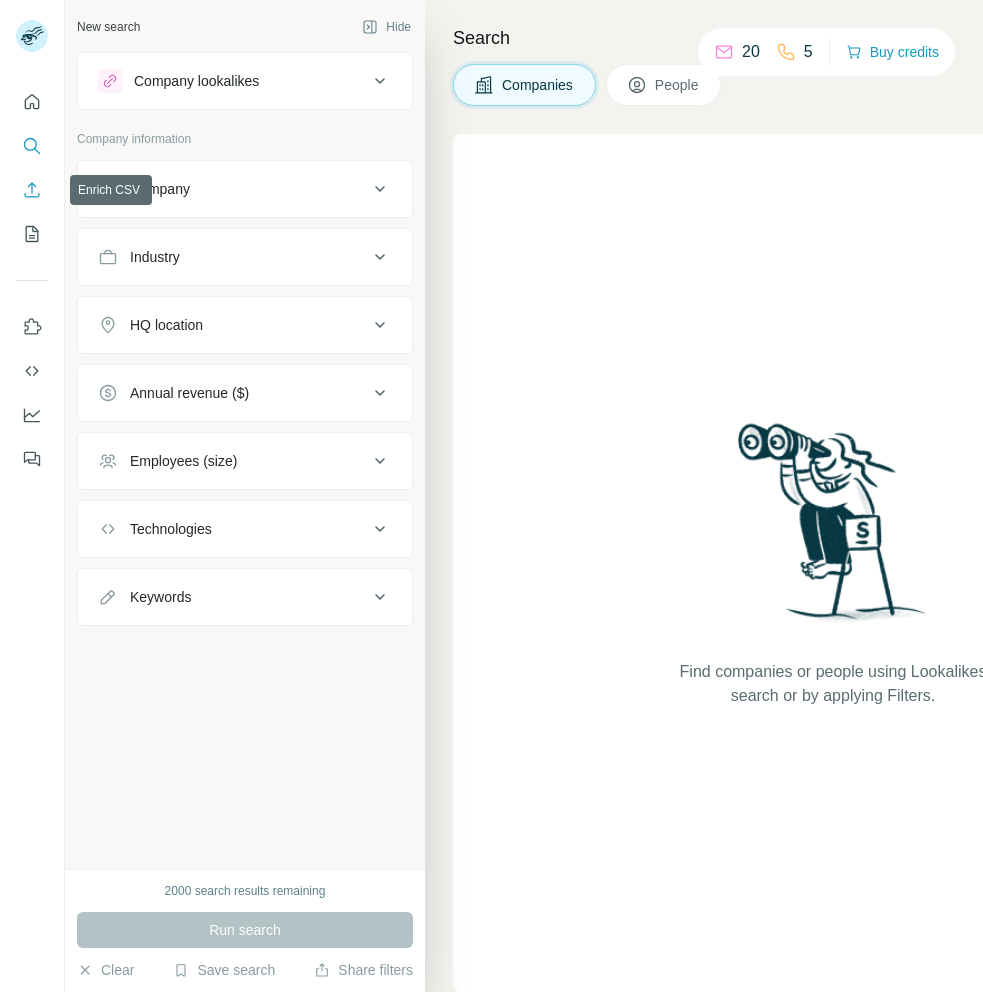 scroll, scrollTop: 0, scrollLeft: 0, axis: both 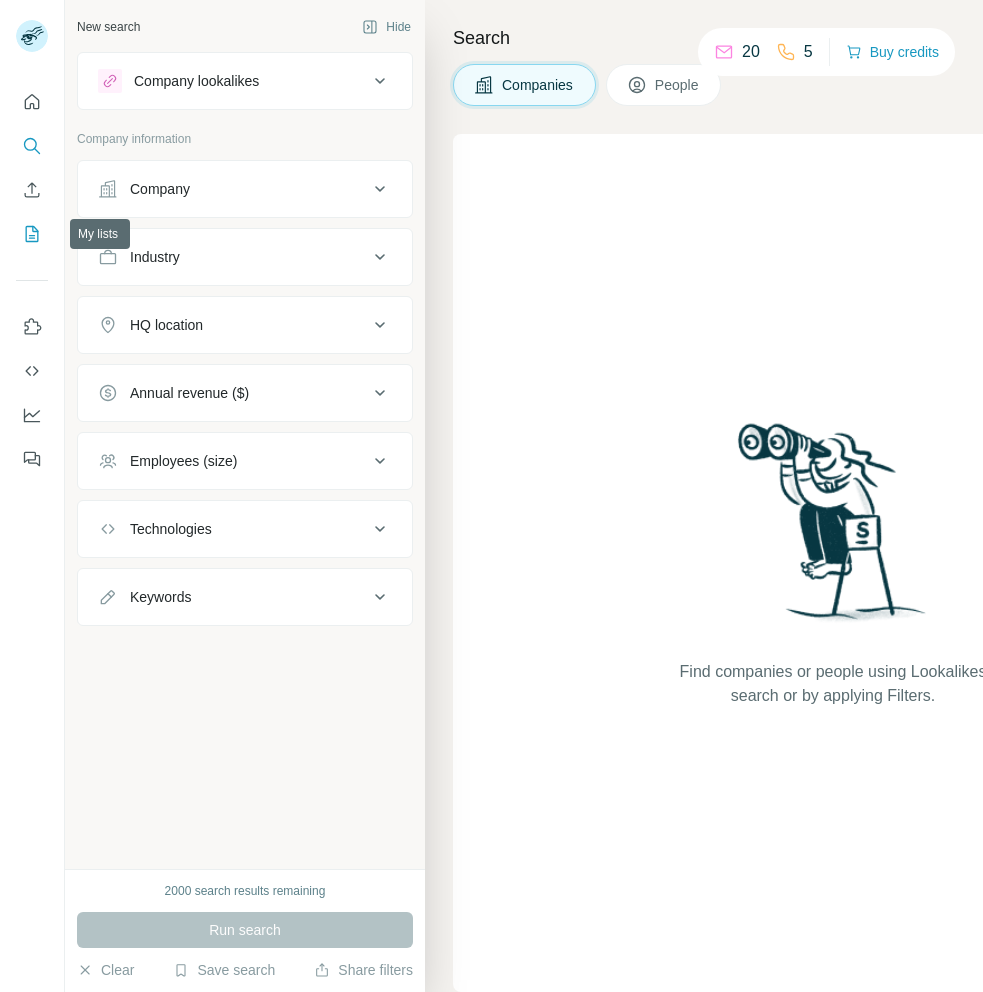 click at bounding box center [32, 234] 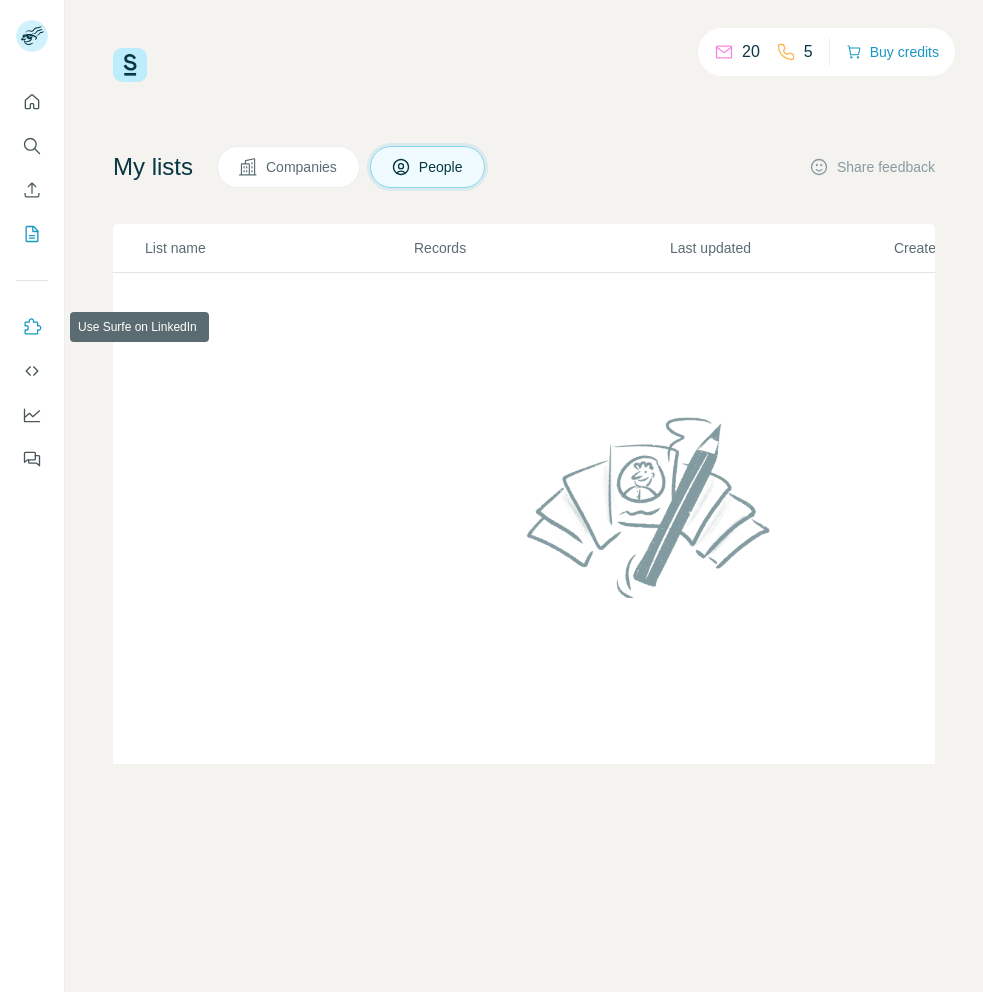 click 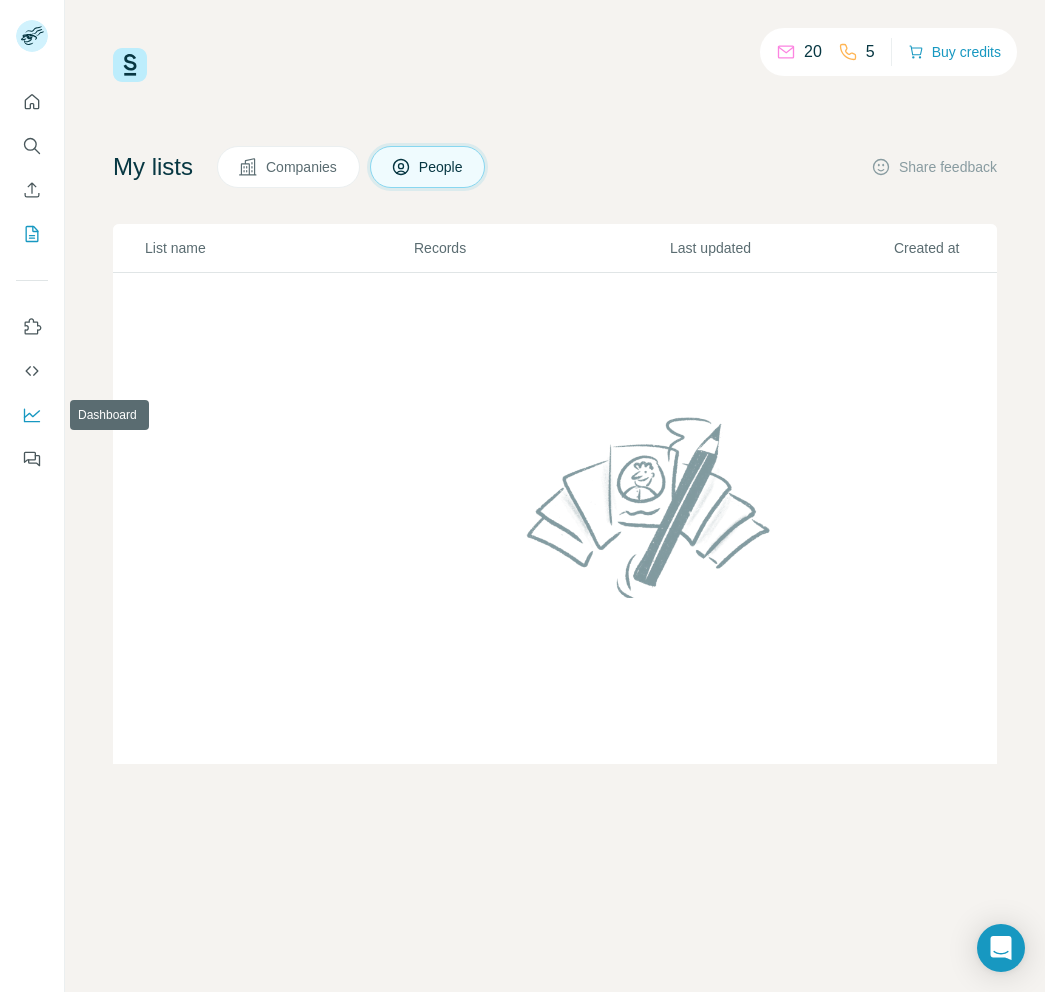 click 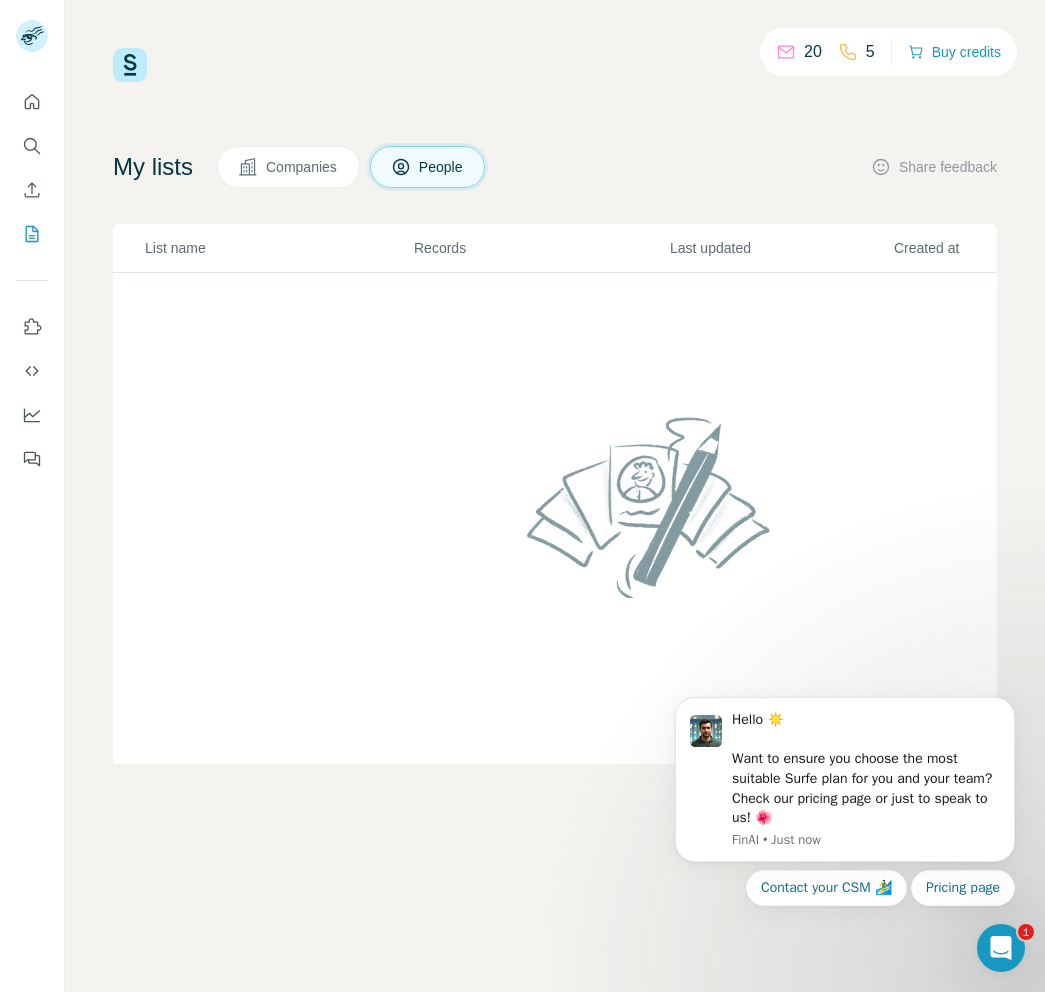 scroll, scrollTop: 0, scrollLeft: 0, axis: both 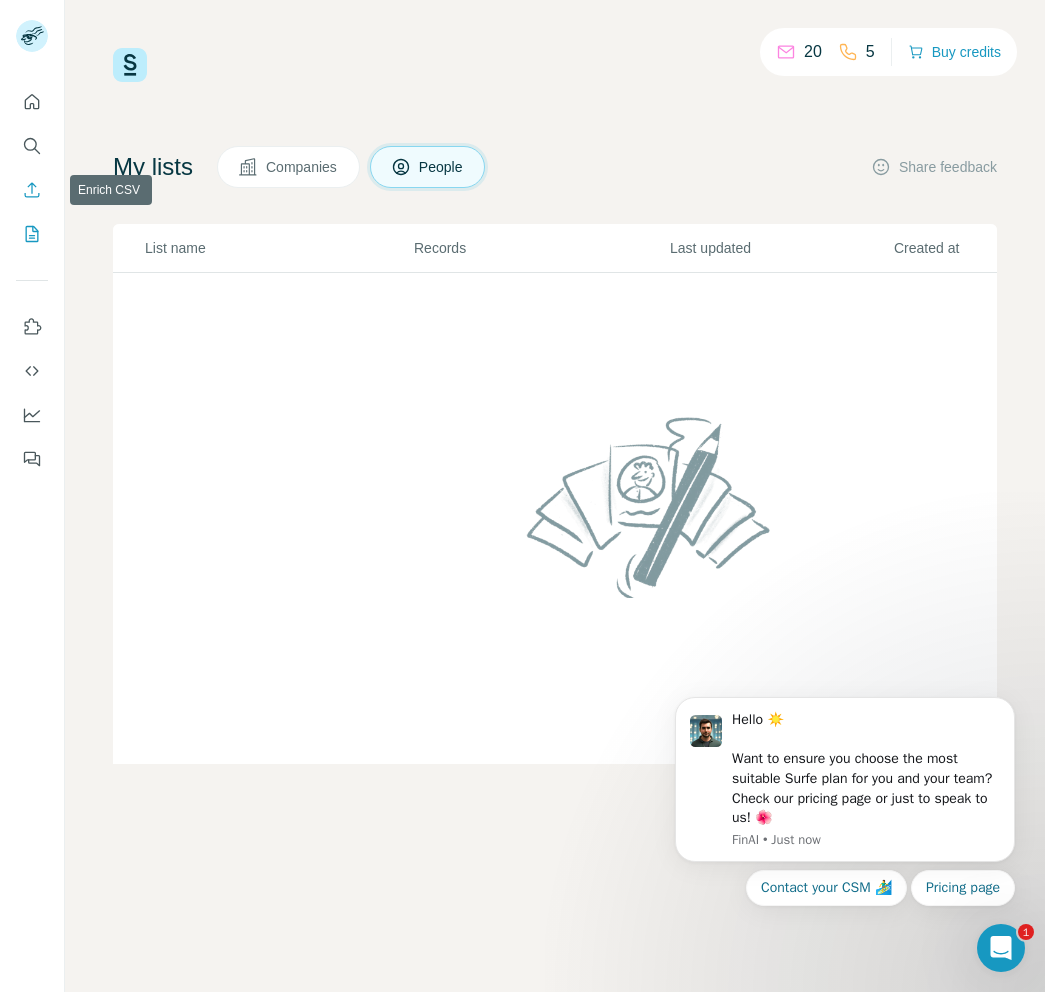 click at bounding box center [32, 190] 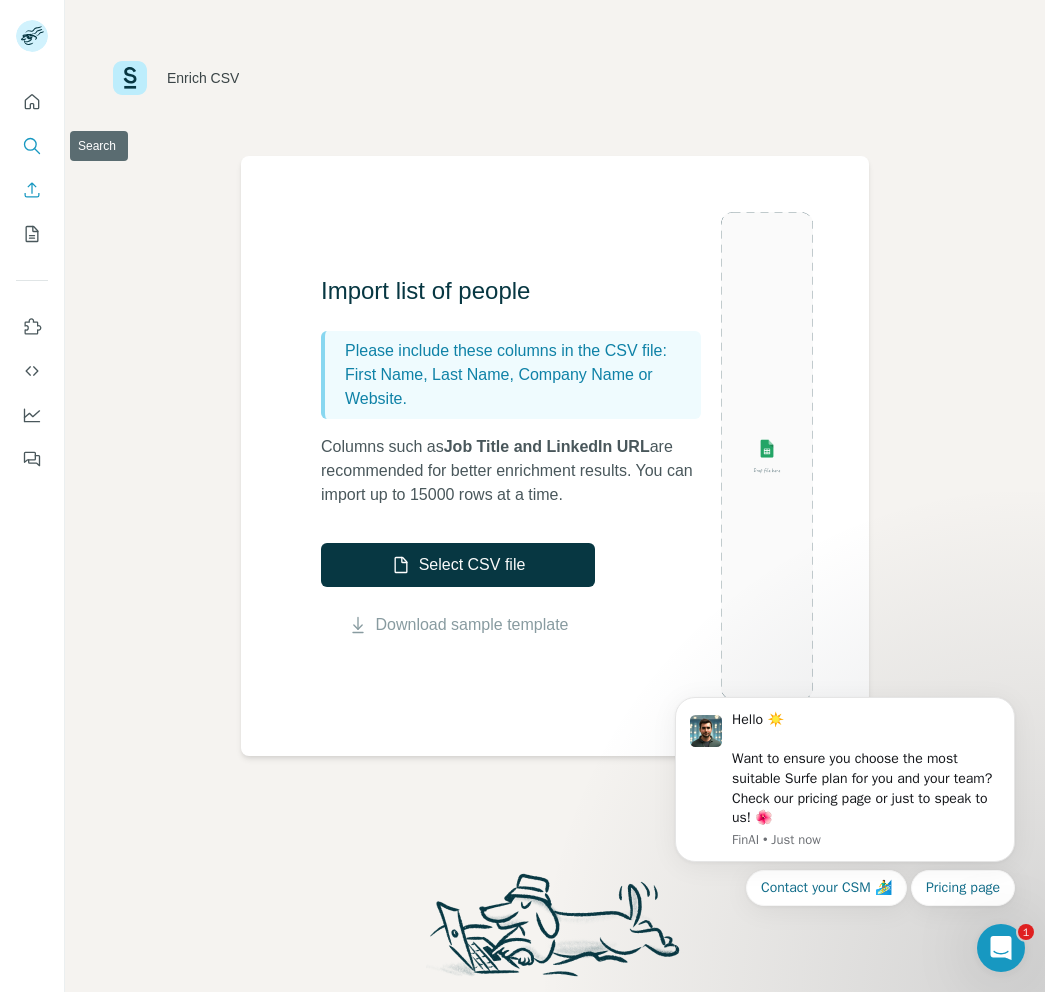 click 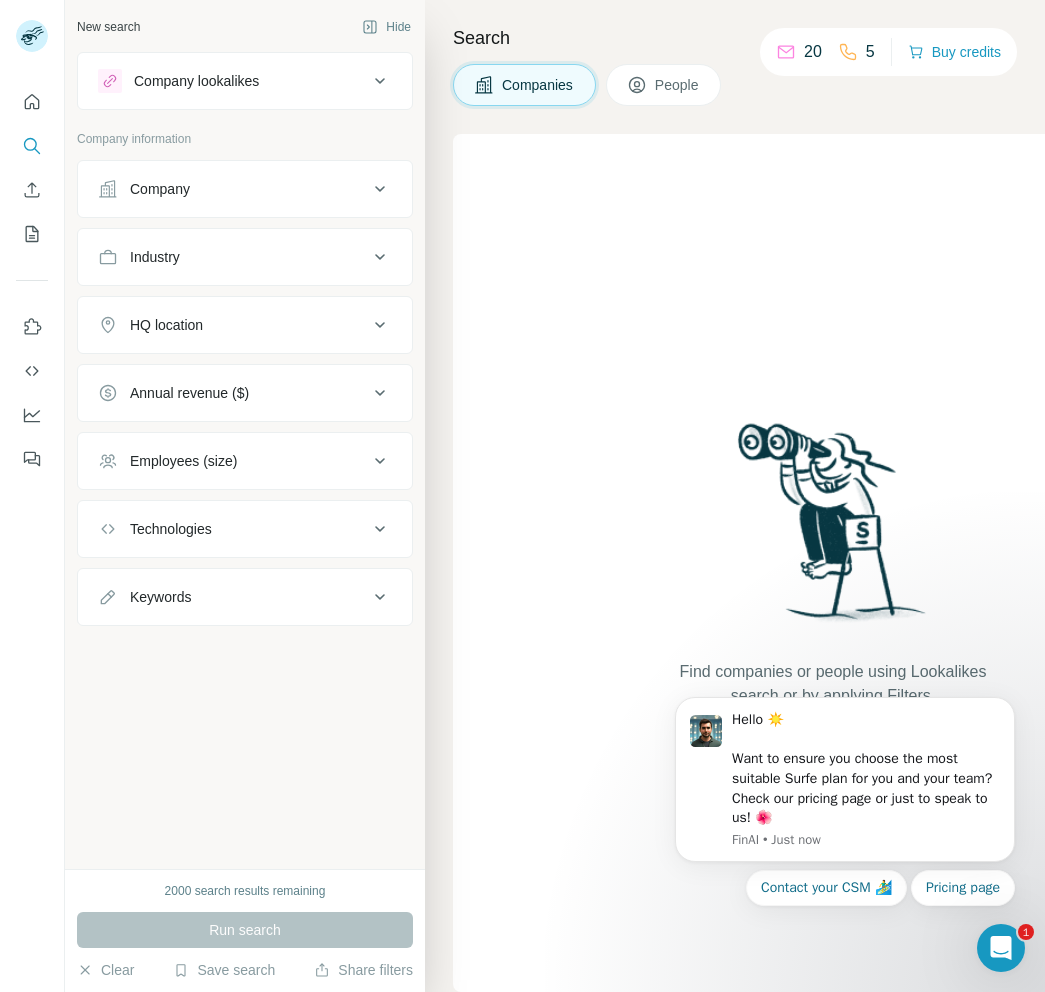 click on "People" at bounding box center (678, 85) 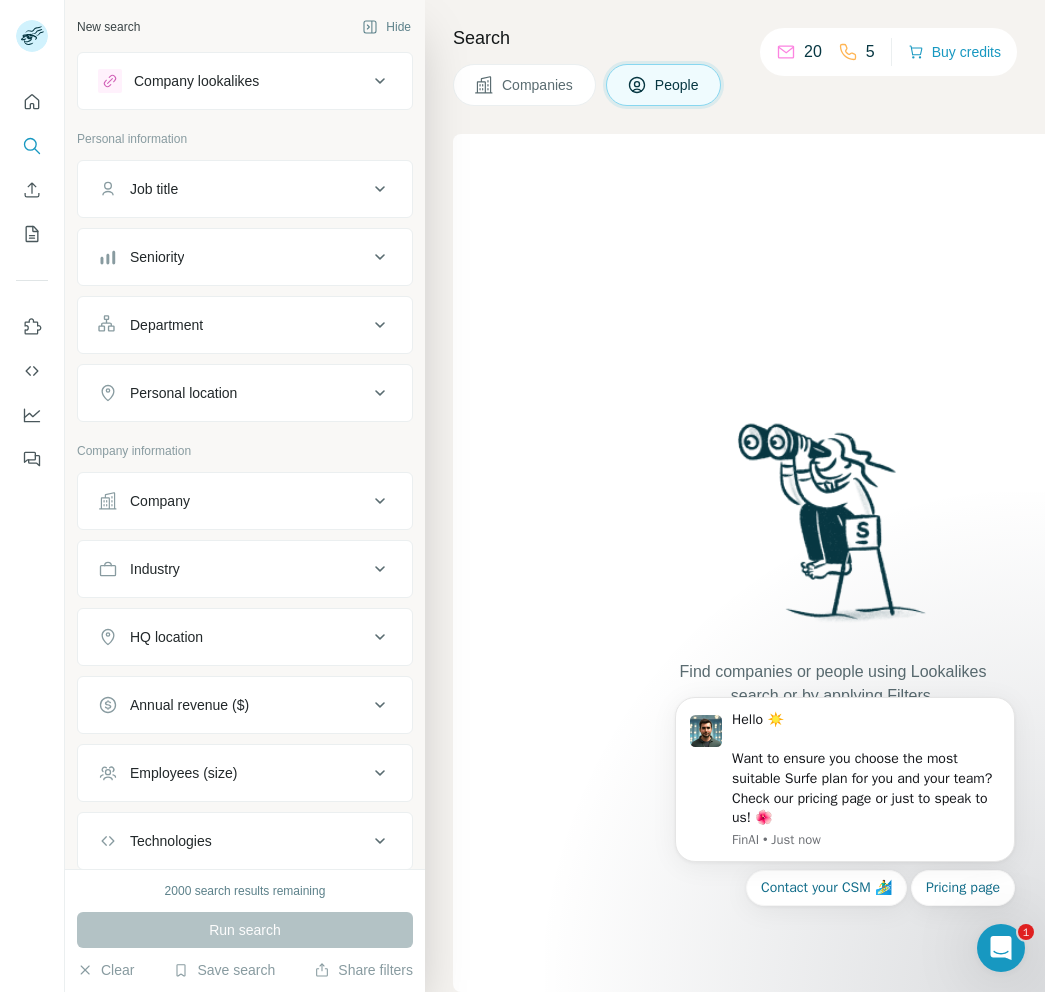 click on "Job title" at bounding box center (233, 189) 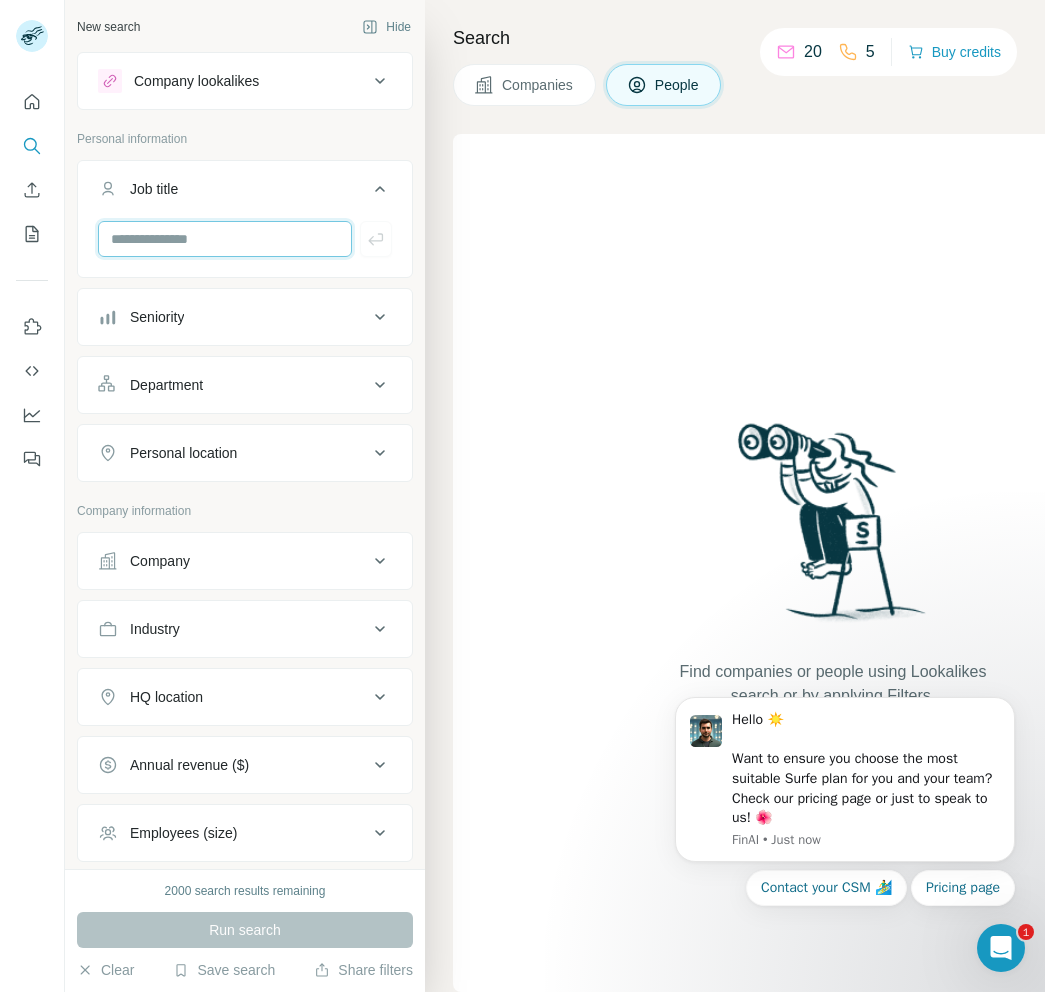 click at bounding box center (225, 239) 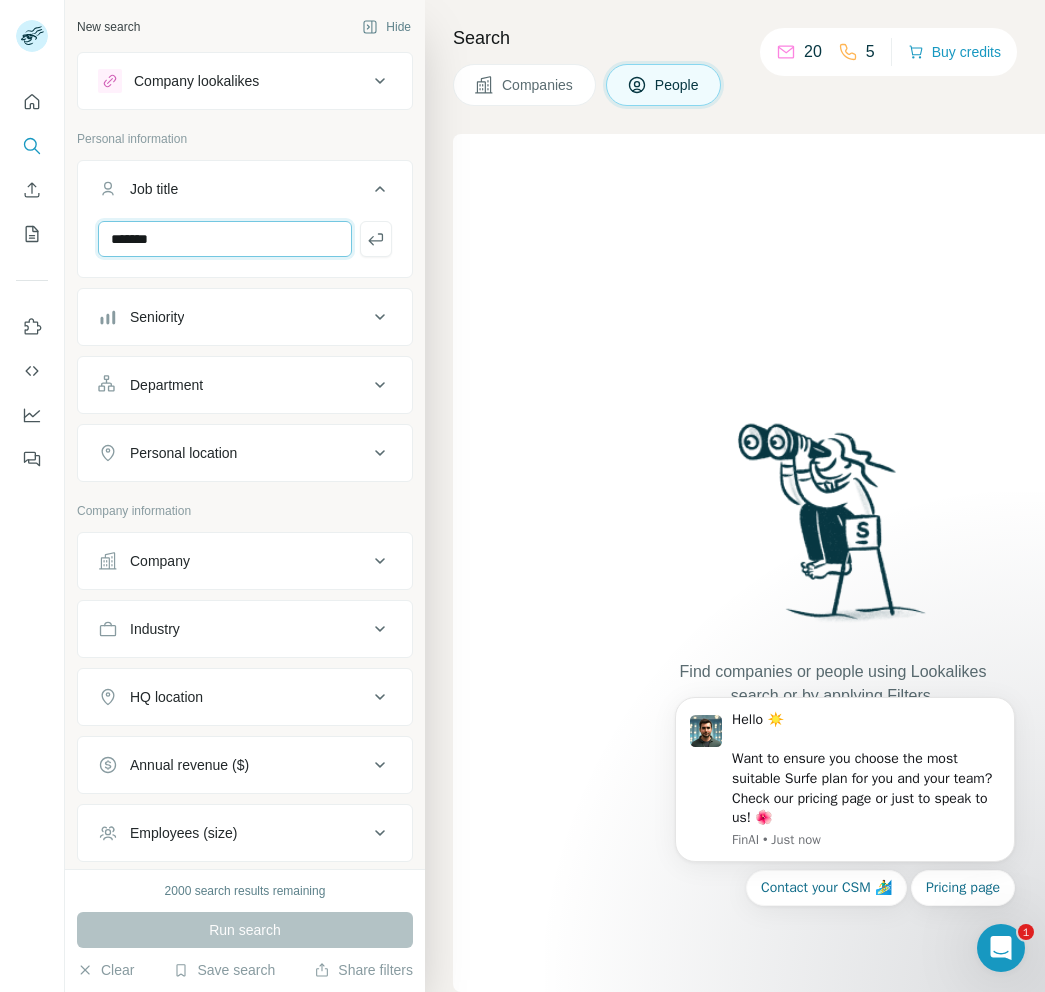 type on "*******" 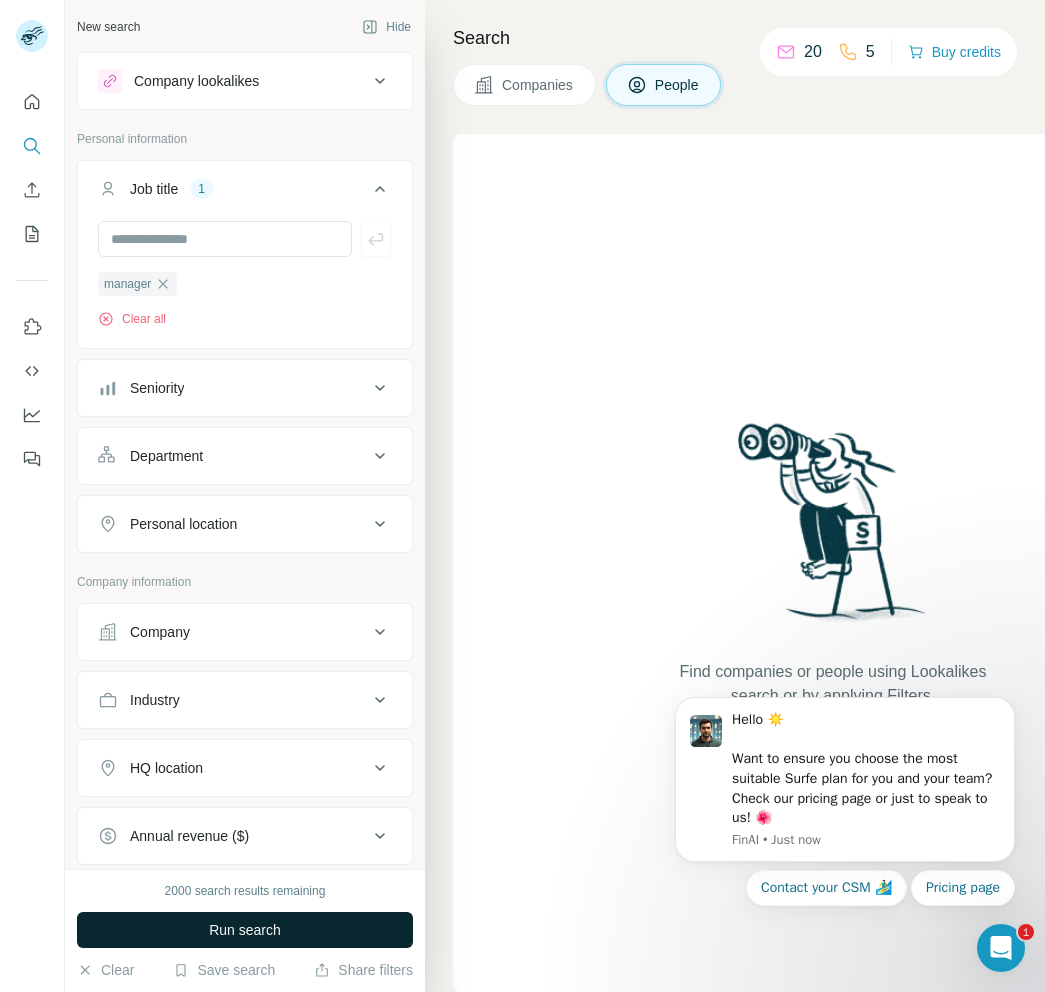 click on "Run search" at bounding box center [245, 930] 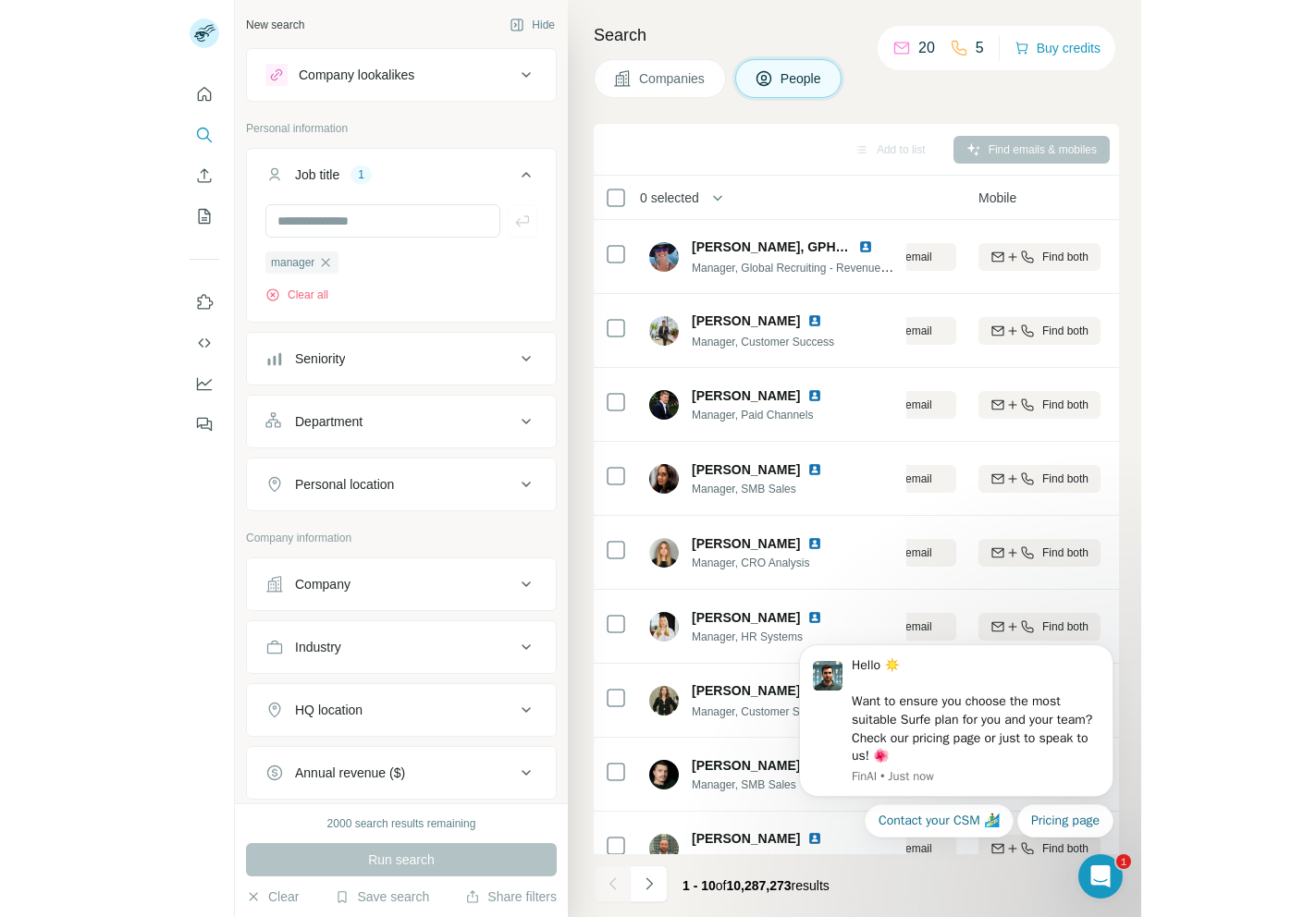 scroll, scrollTop: 0, scrollLeft: 262, axis: horizontal 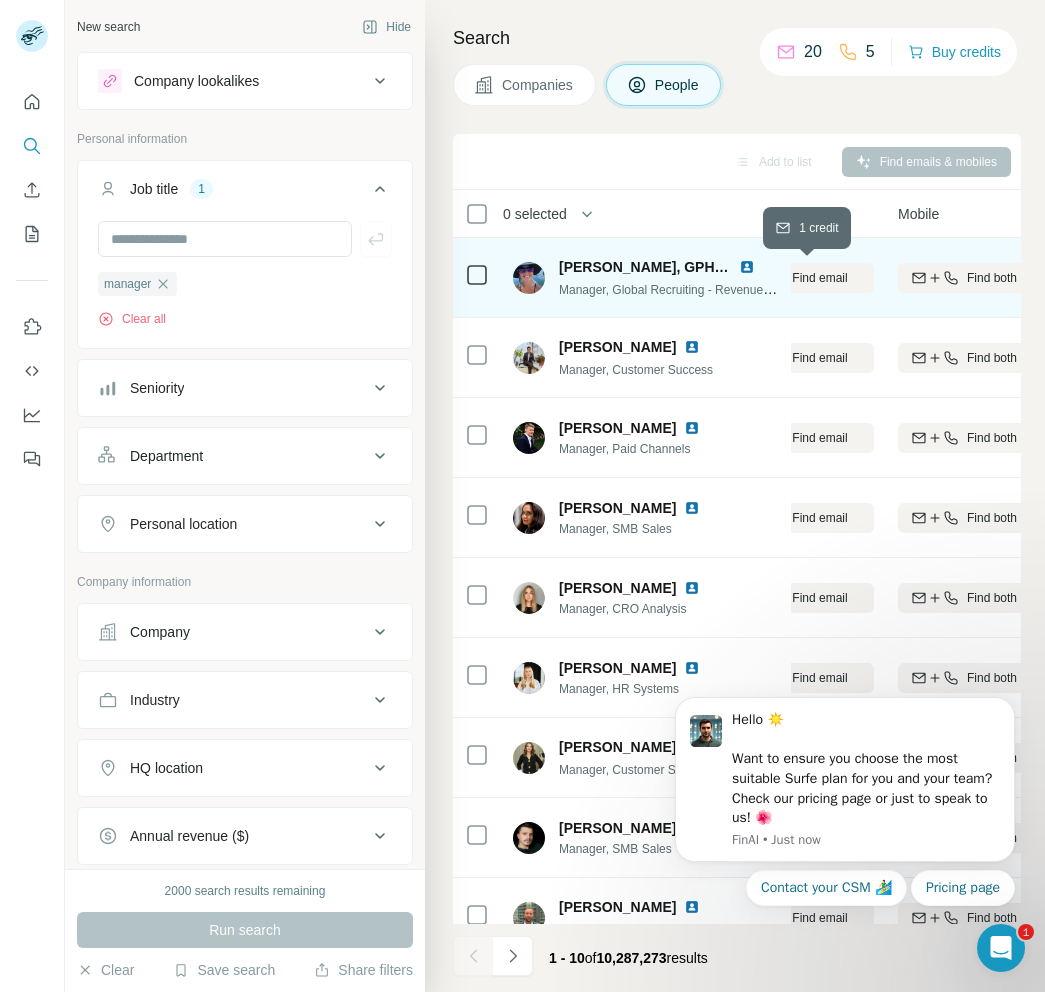 click on "Find email" at bounding box center [819, 278] 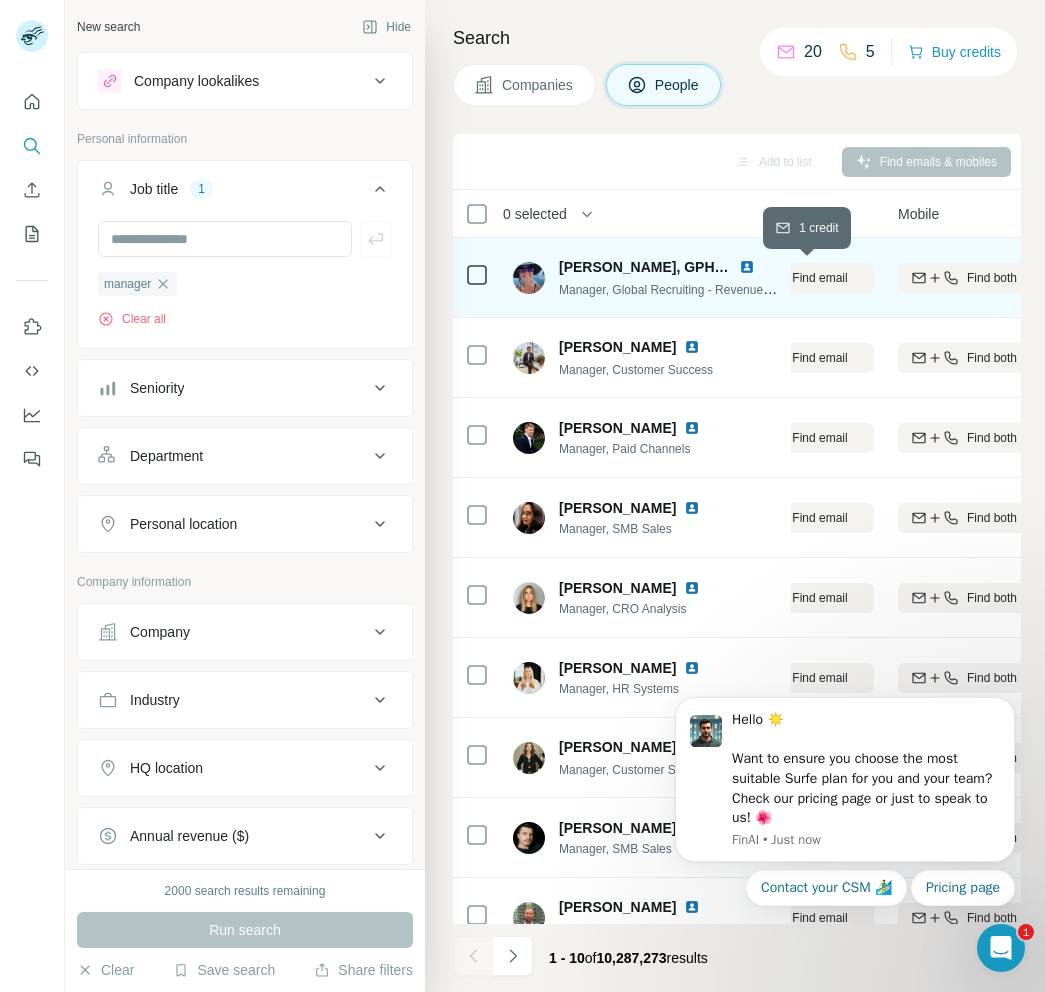 click on "Find email" at bounding box center (819, 278) 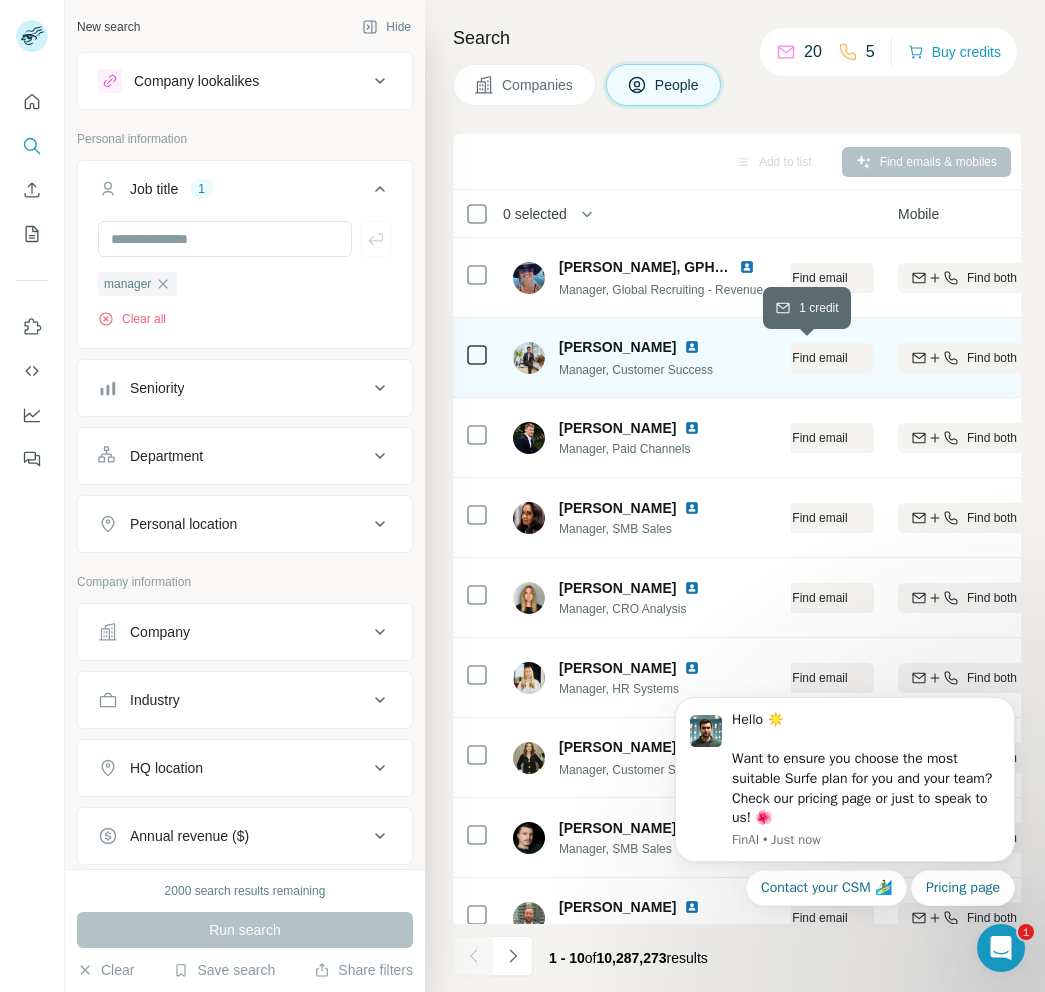 click on "Find email" at bounding box center (819, 358) 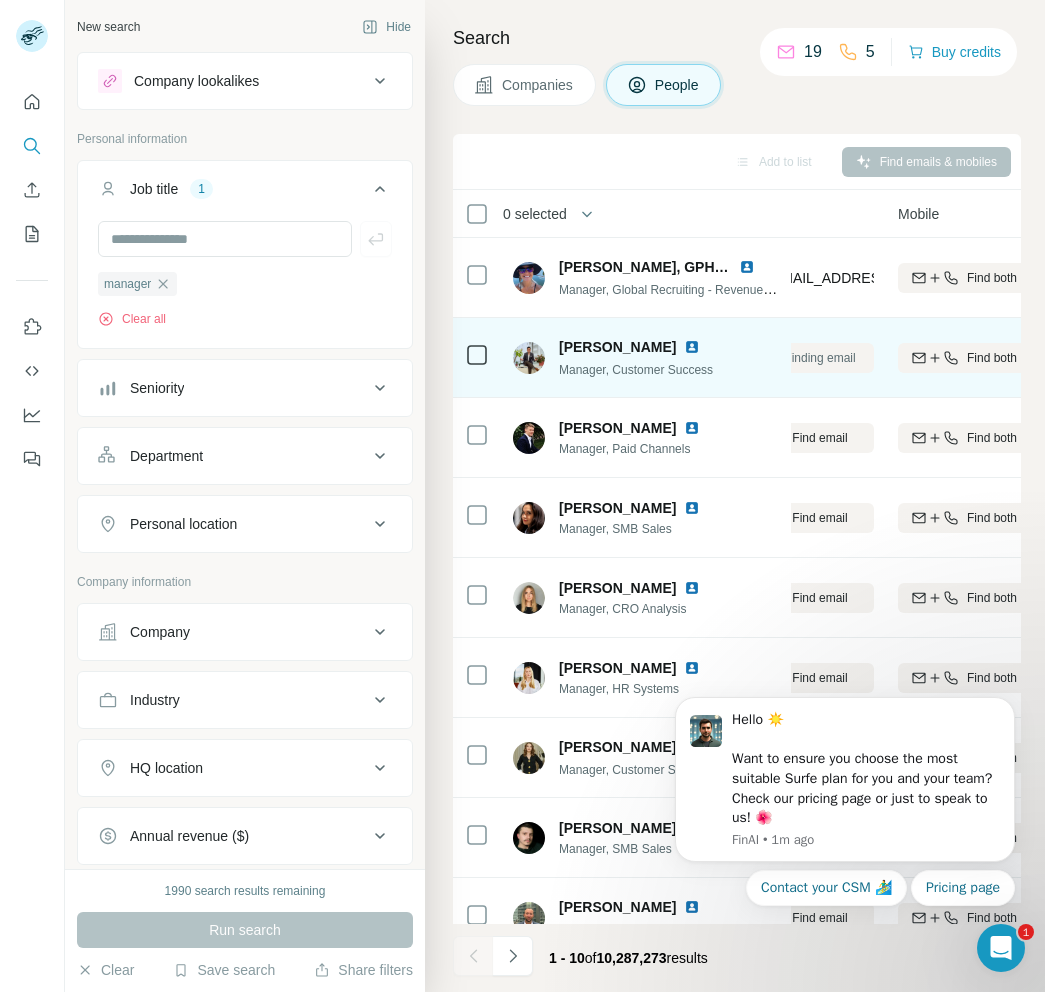 drag, startPoint x: 642, startPoint y: 920, endPoint x: 626, endPoint y: 918, distance: 16.124516 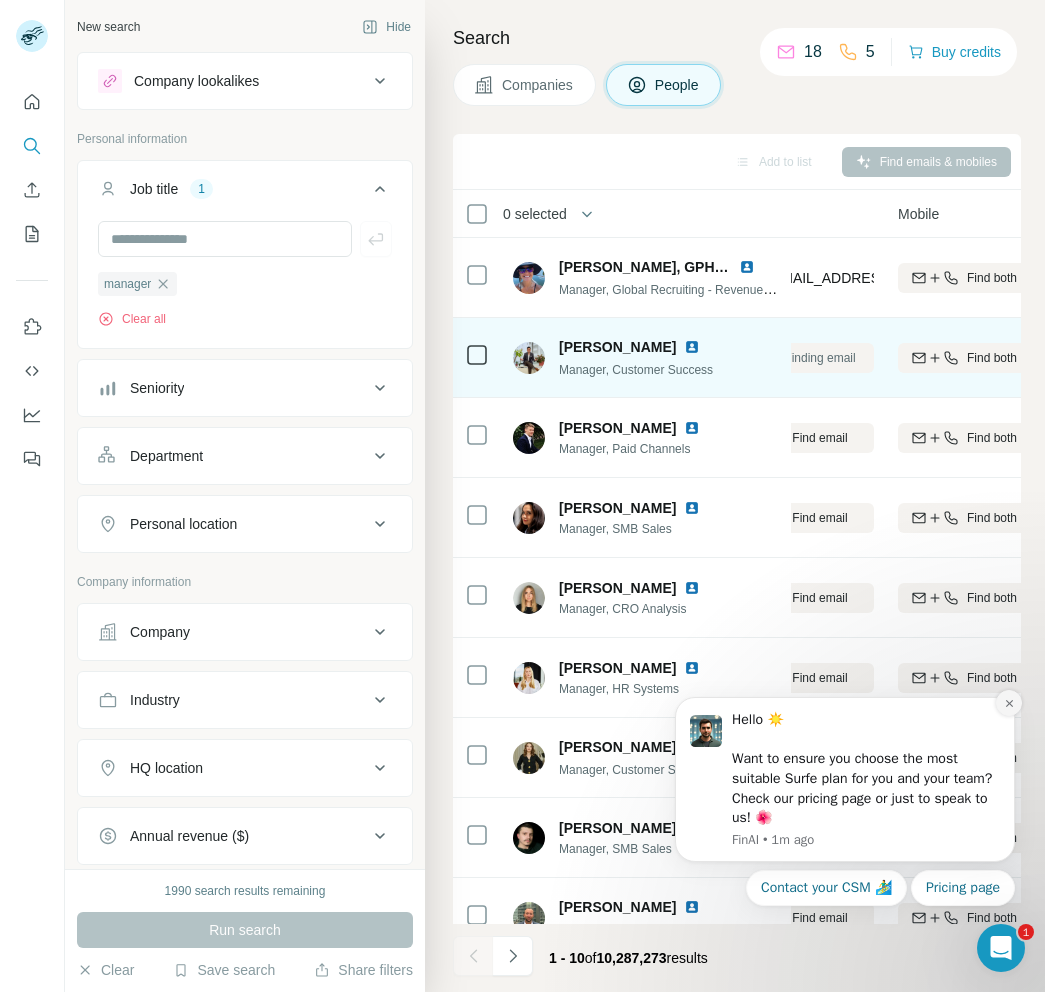 click at bounding box center (1009, 703) 